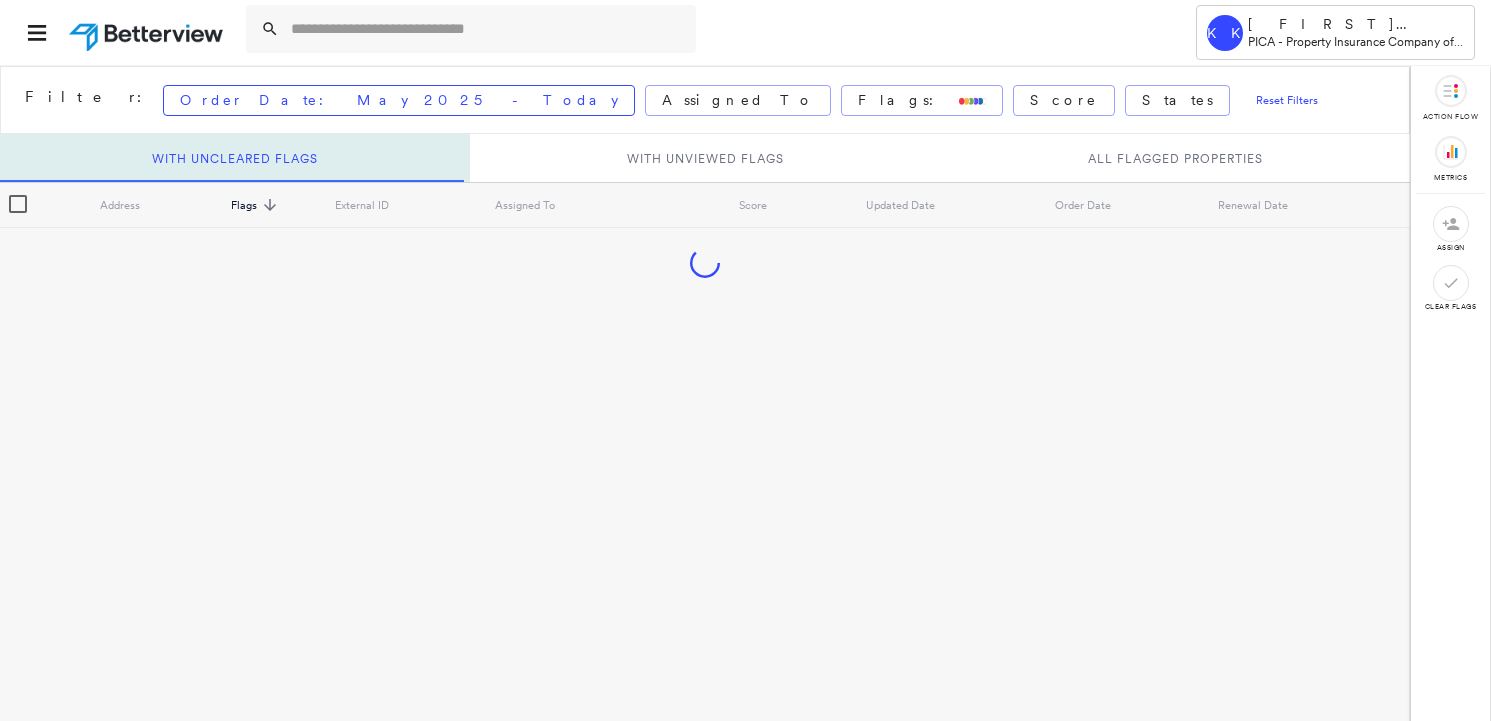 scroll, scrollTop: 0, scrollLeft: 0, axis: both 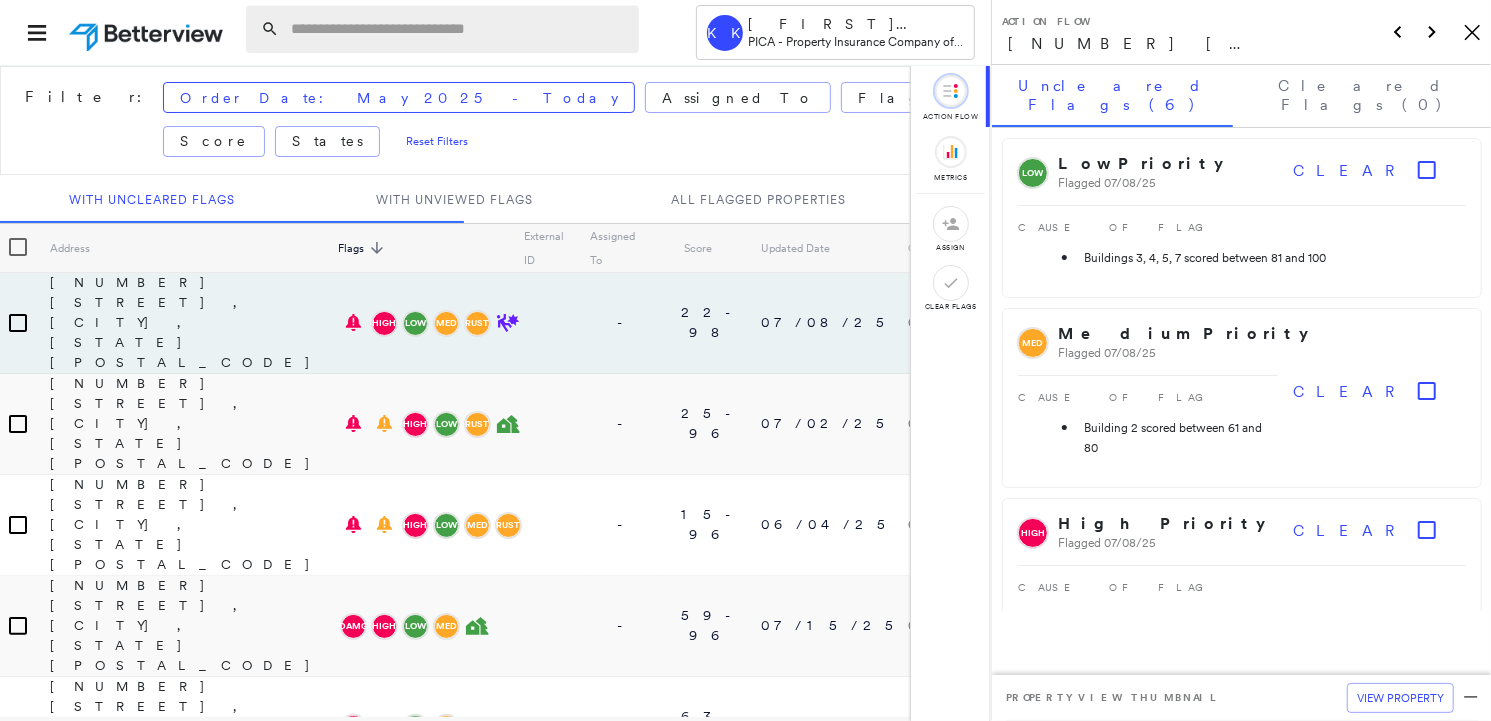 click at bounding box center (459, 29) 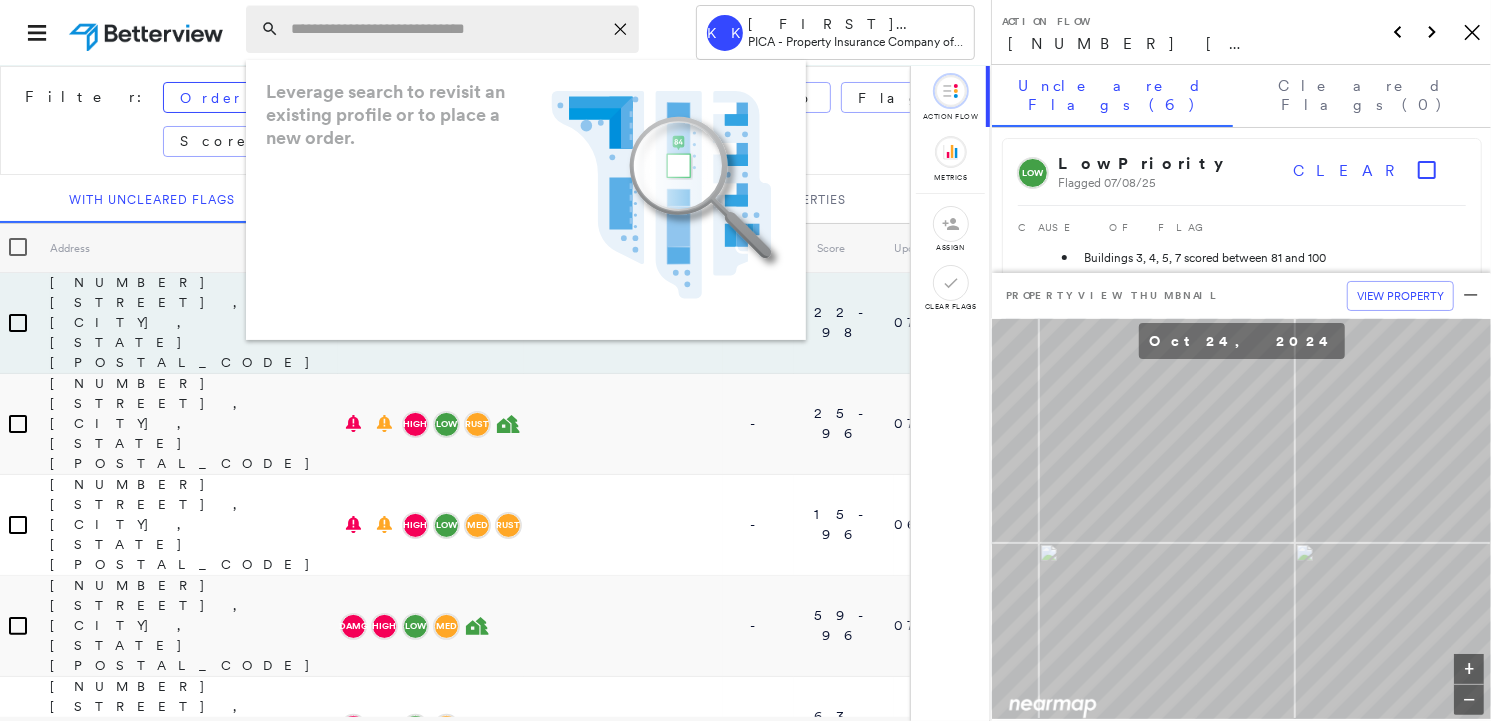 paste on "**********" 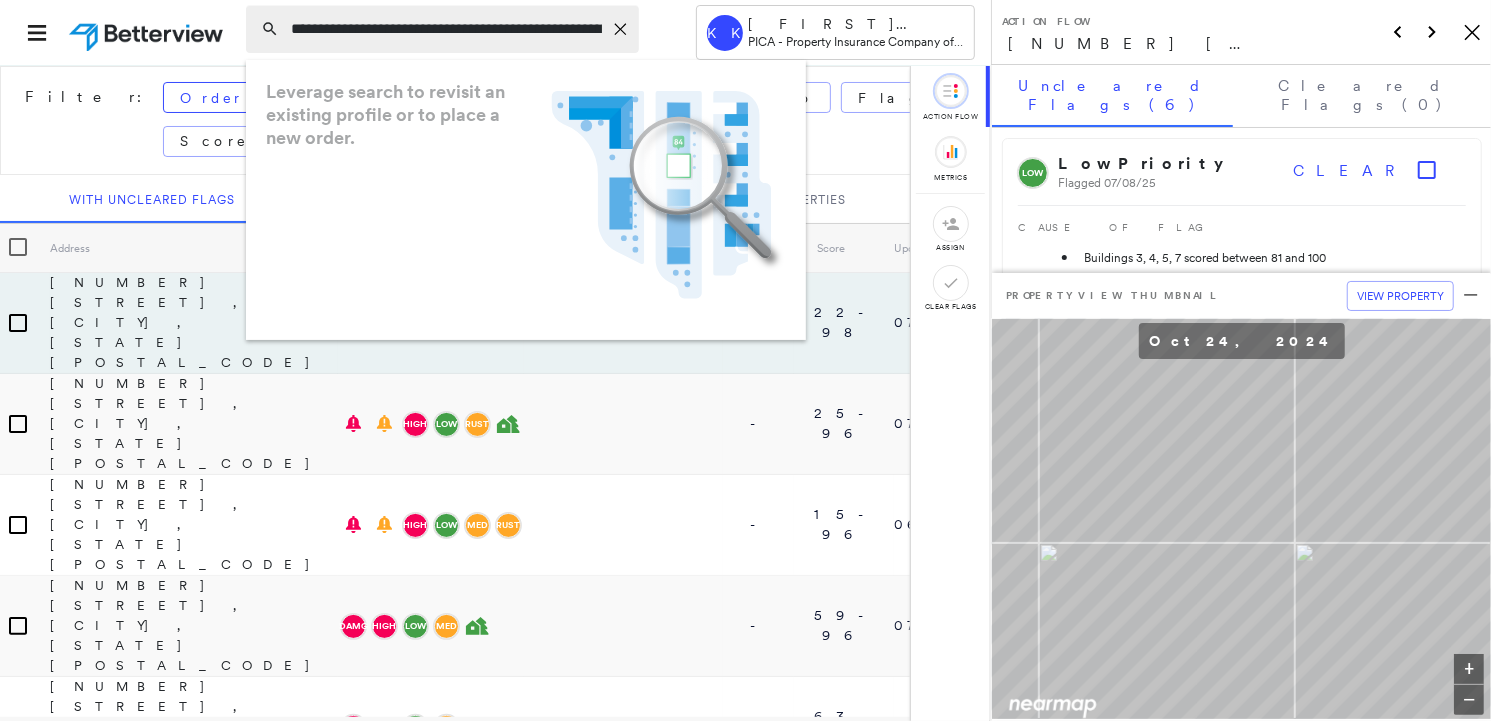 scroll, scrollTop: 0, scrollLeft: 166, axis: horizontal 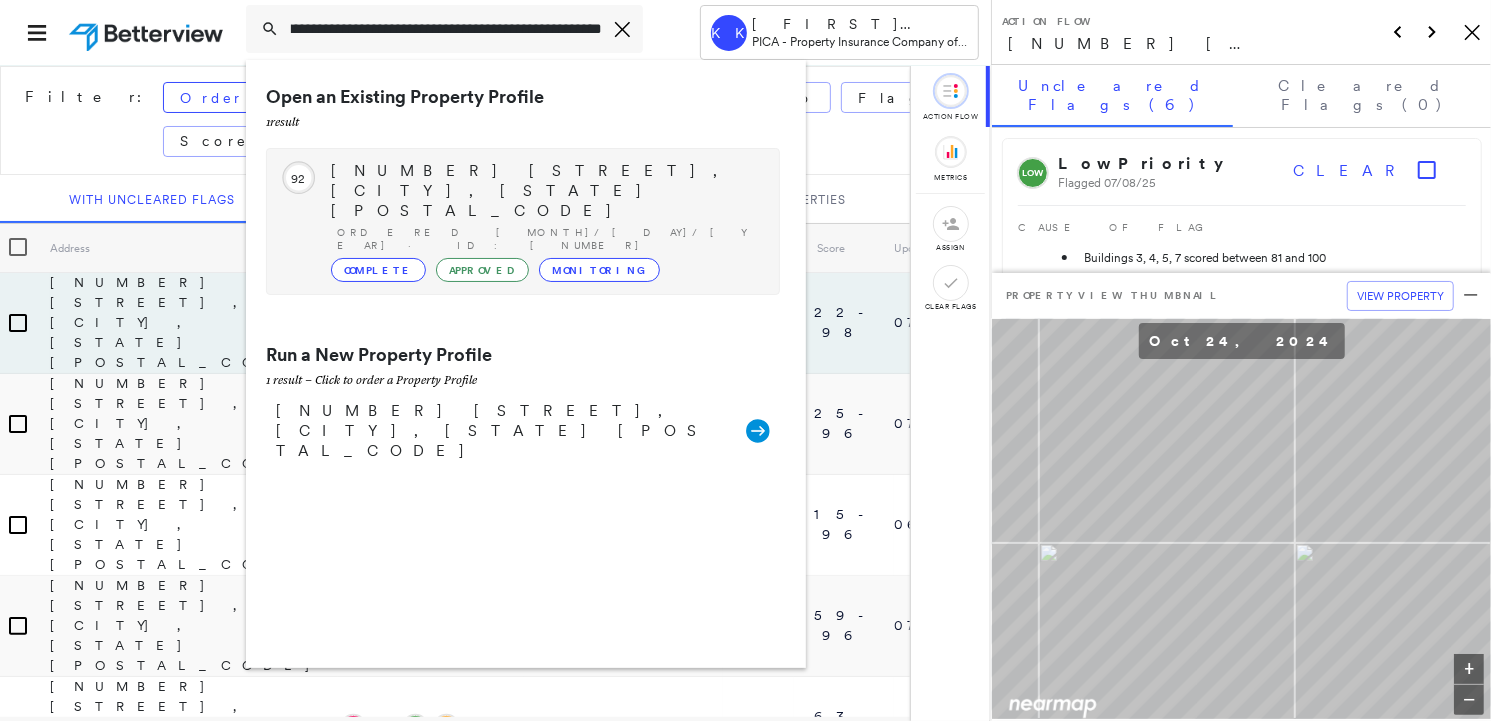 type on "**********" 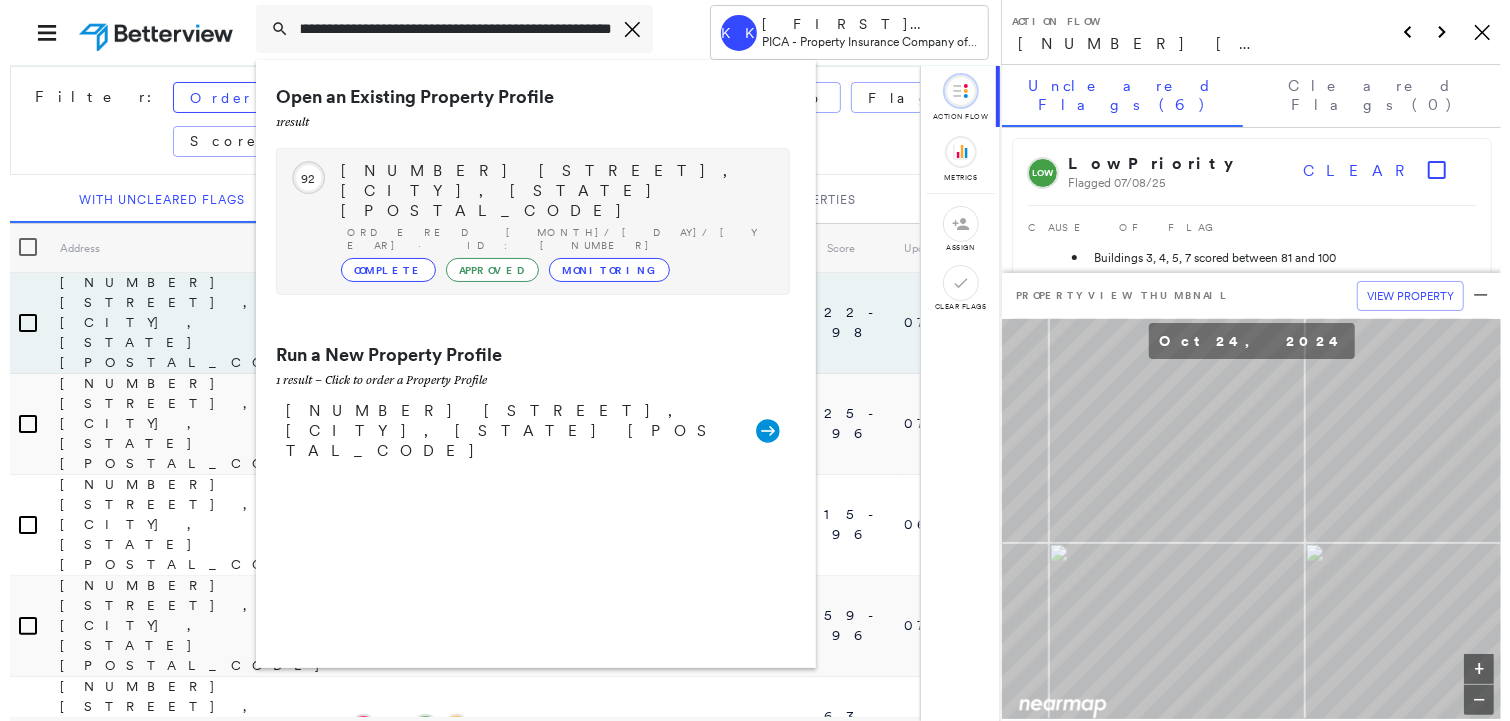 scroll, scrollTop: 0, scrollLeft: 0, axis: both 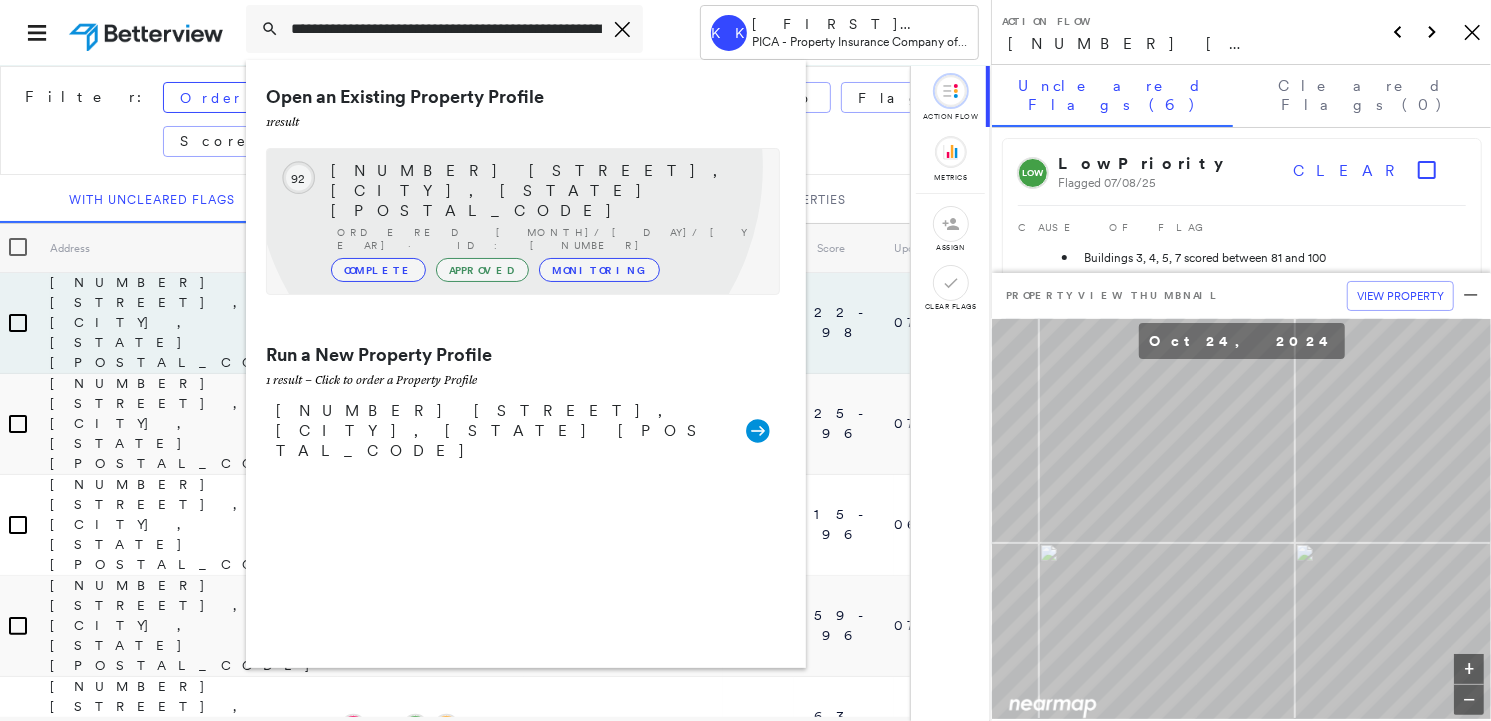 click on "[NUMBER] [STREET], [CITY], [STATE] [POSTAL_CODE]" at bounding box center [545, 191] 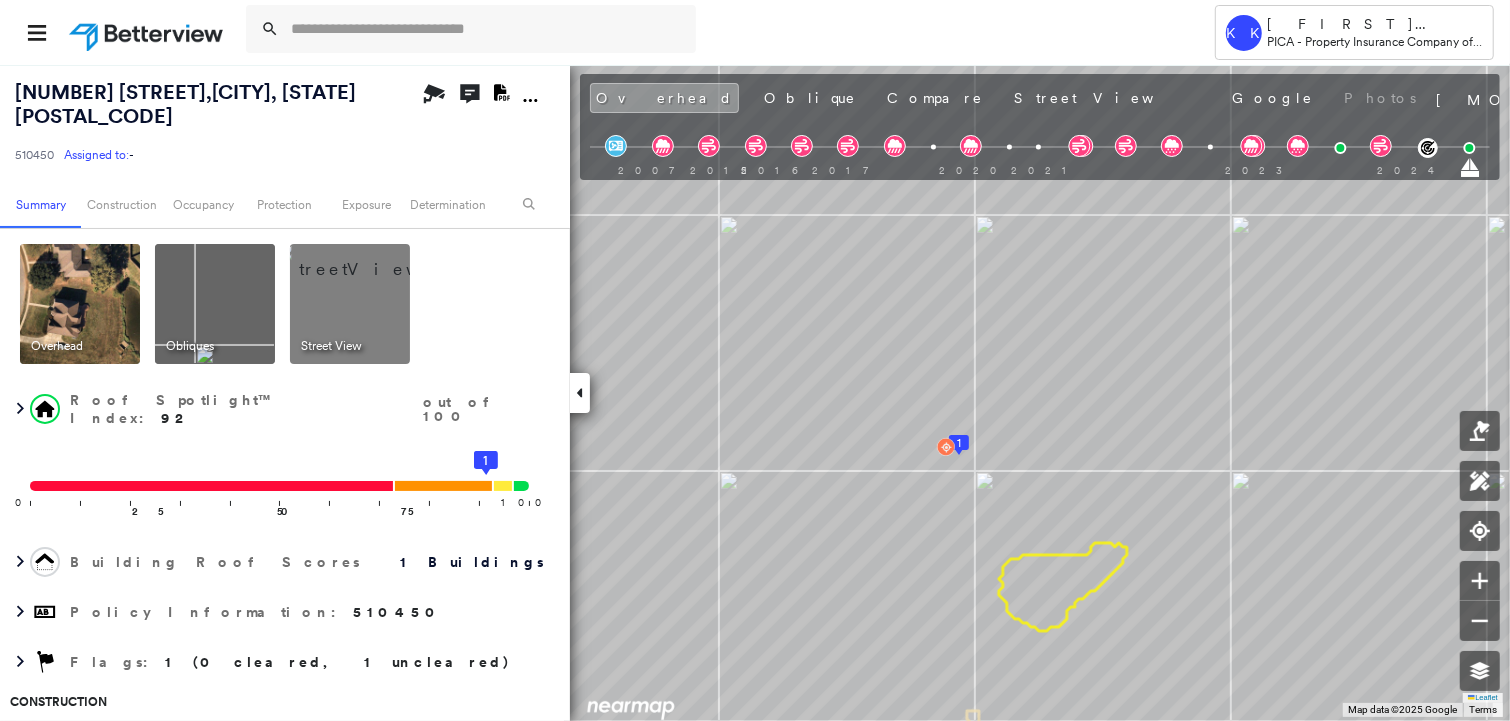click 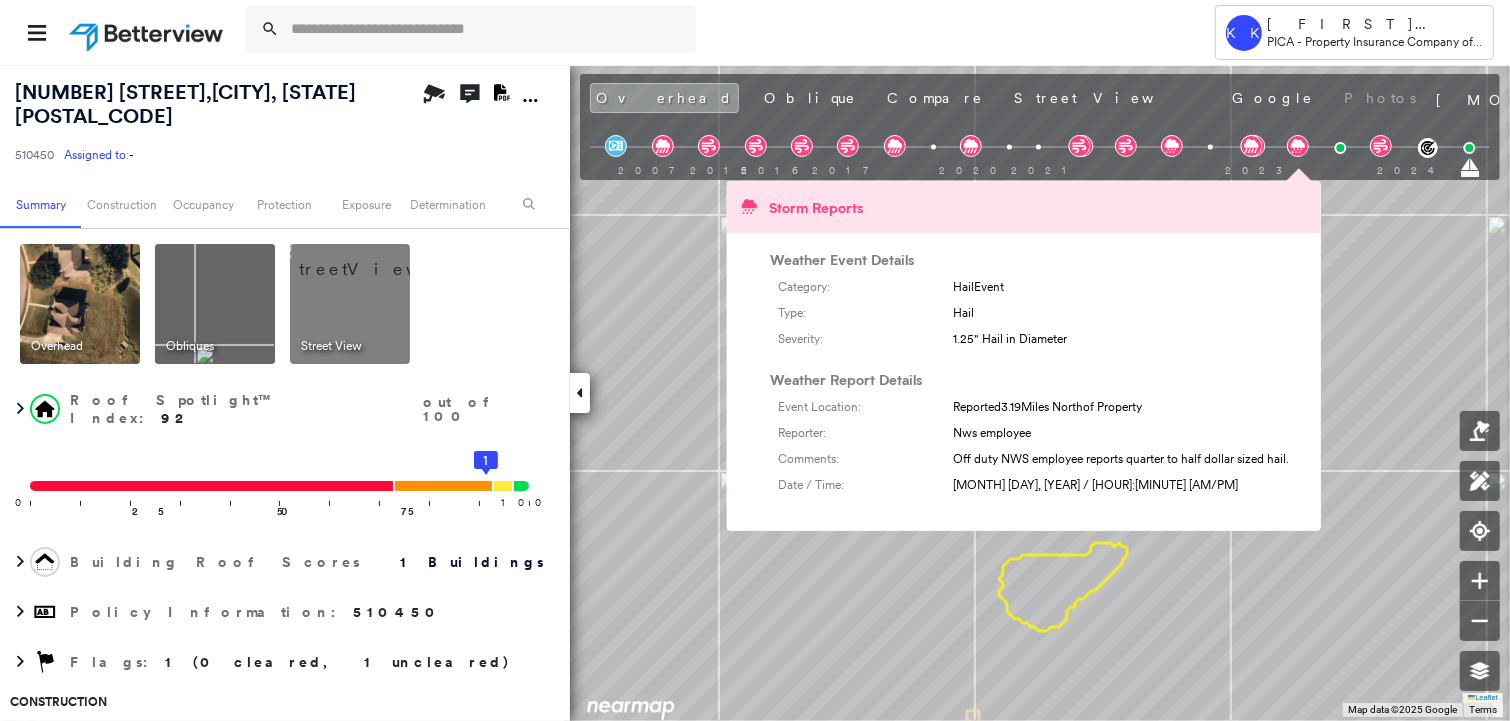 click 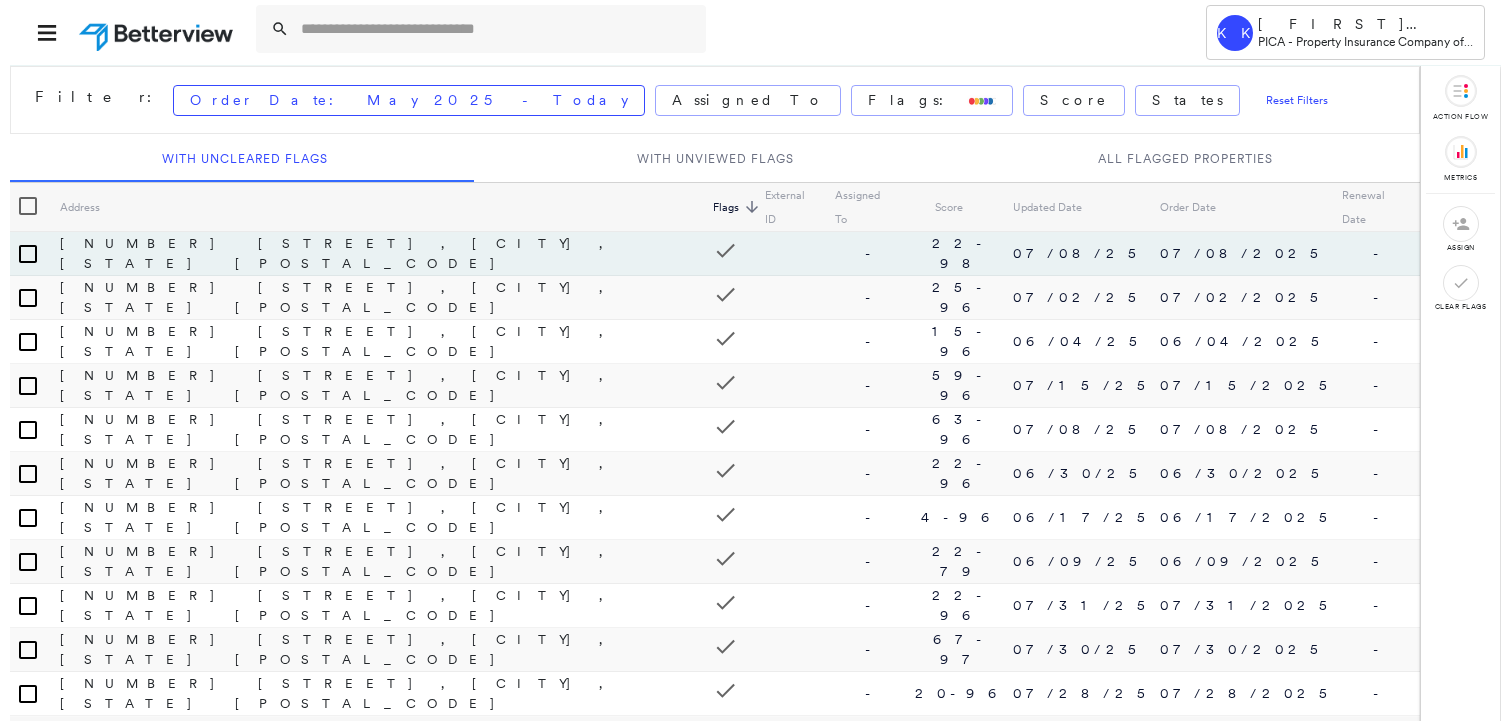 scroll, scrollTop: 0, scrollLeft: 0, axis: both 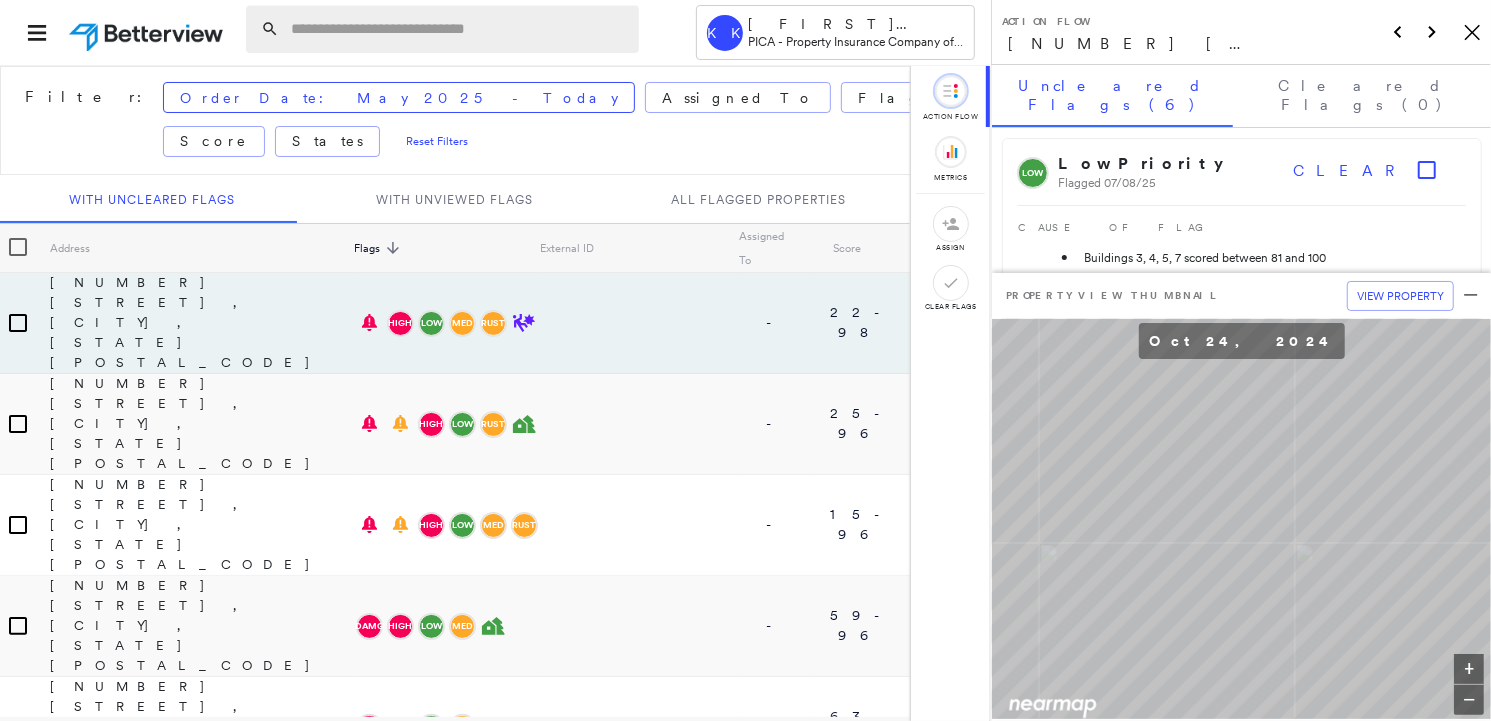 click at bounding box center (459, 29) 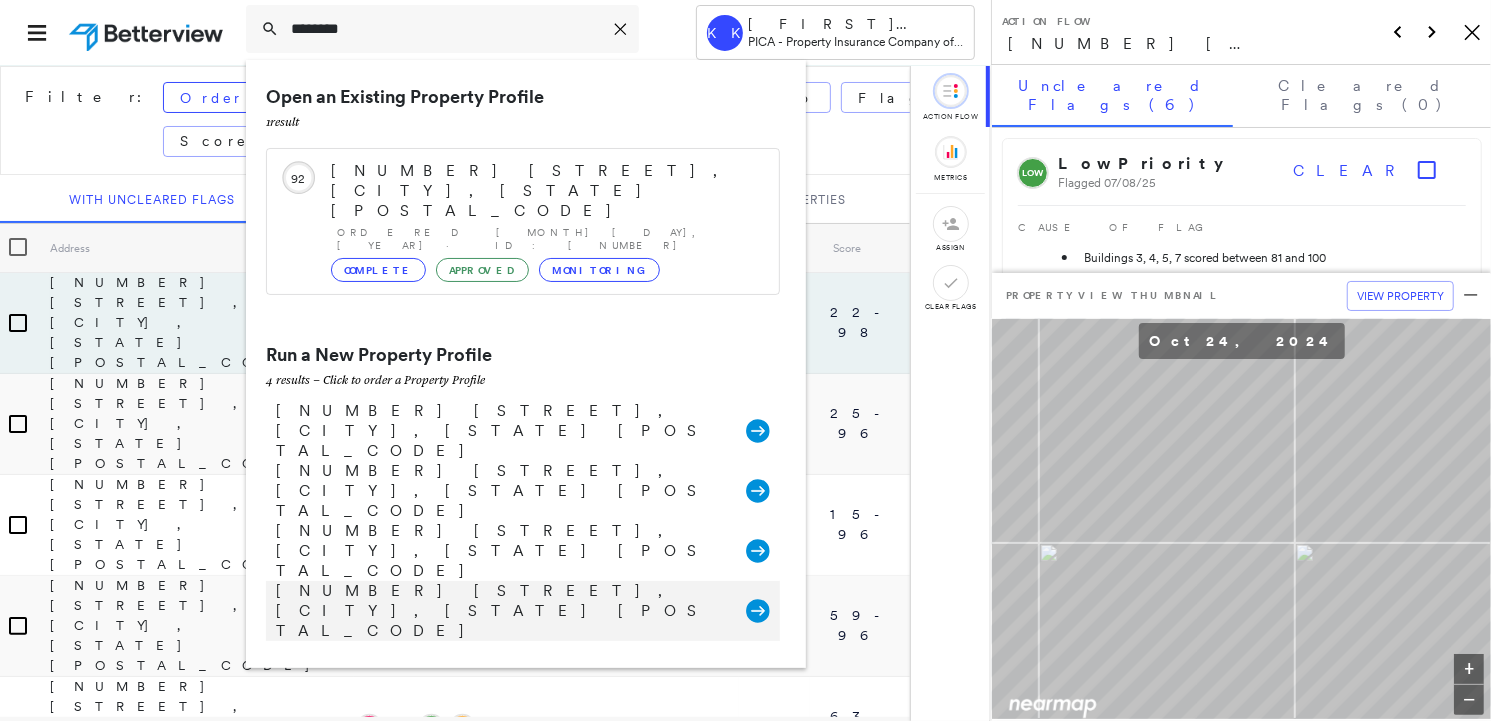 type on "********" 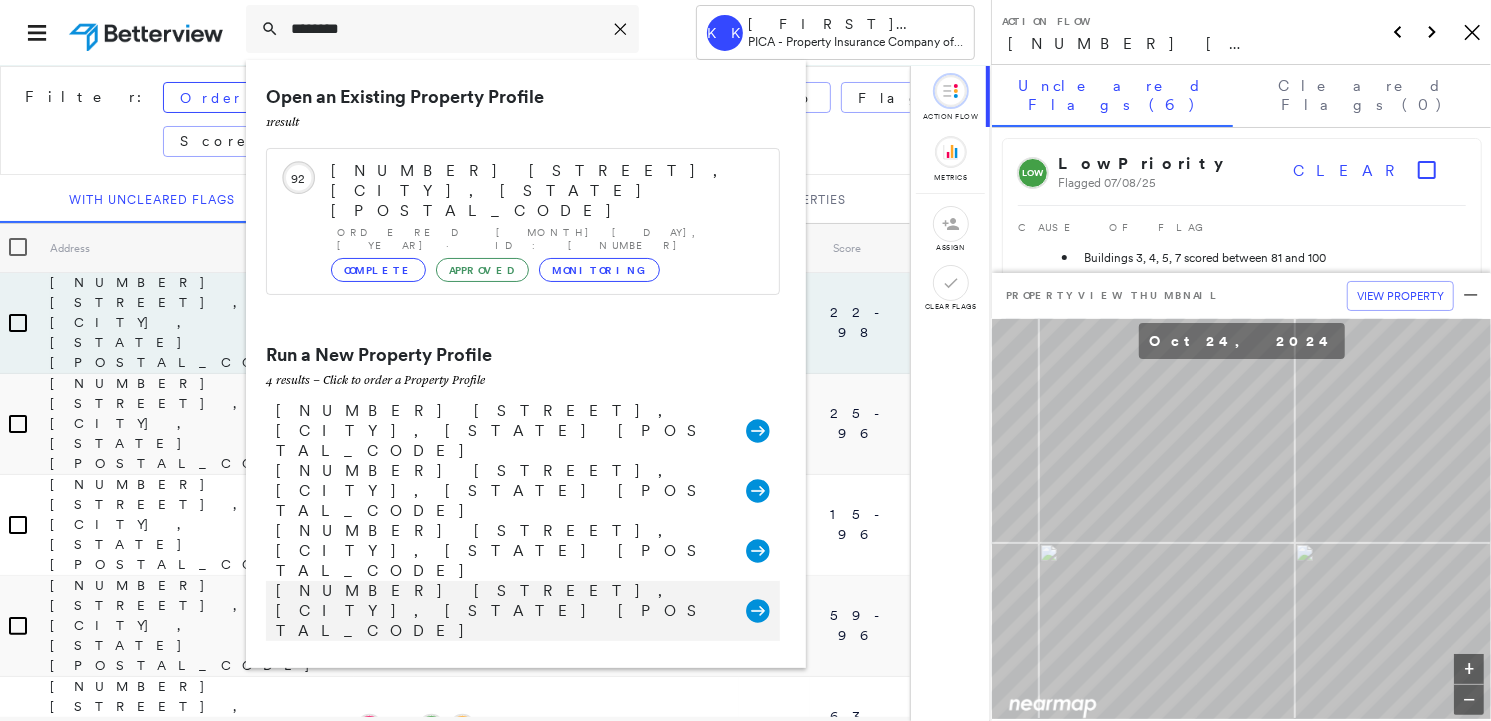 click on "[NUMBER] [STREET], [CITY], [STATE] [POSTAL_CODE]" at bounding box center (501, 611) 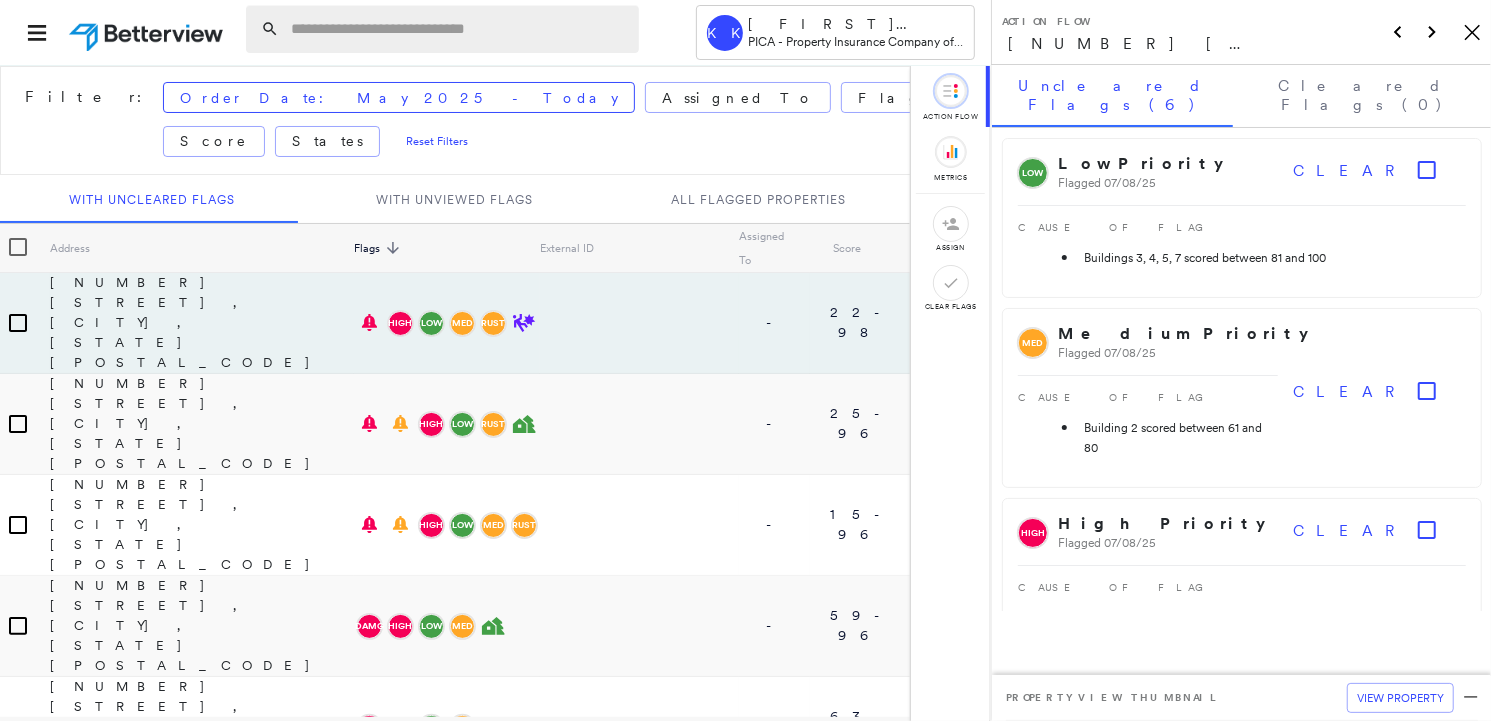 click at bounding box center (459, 29) 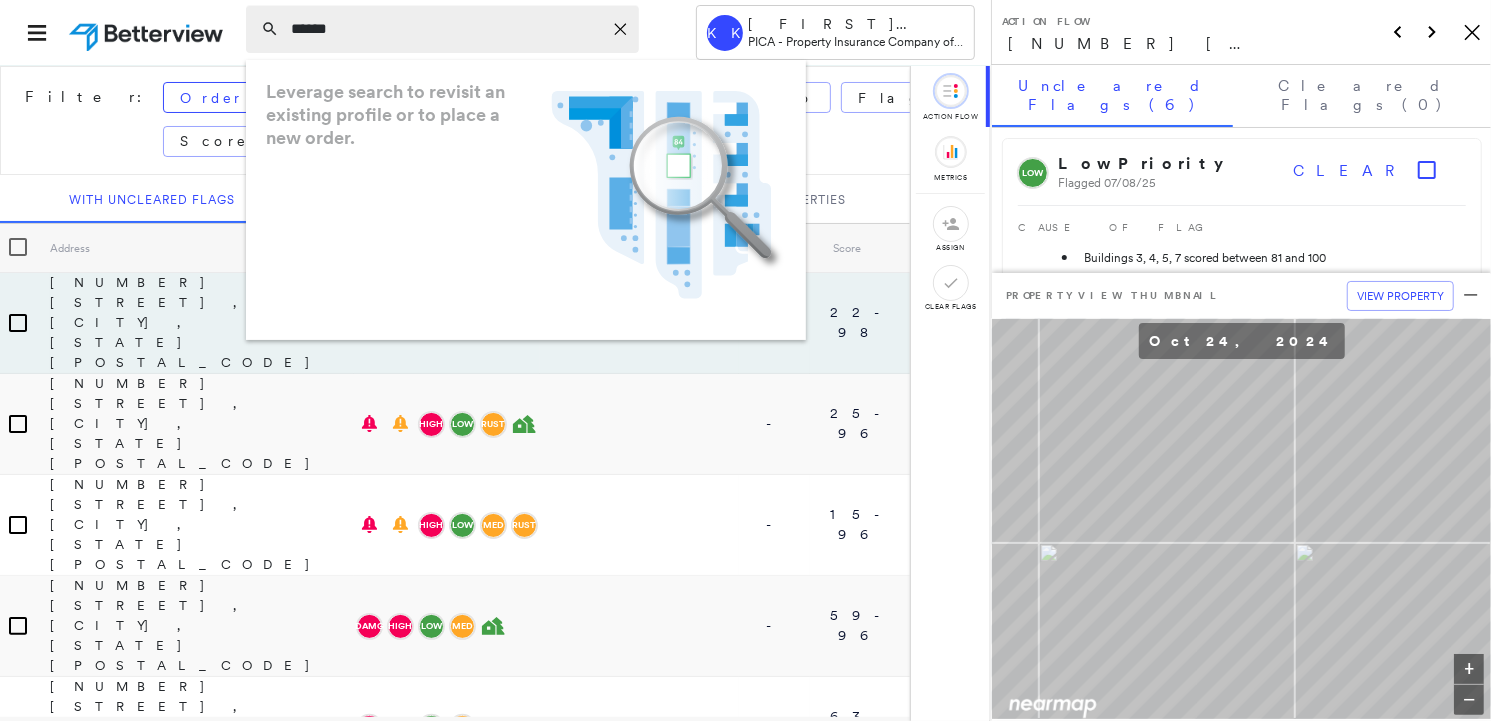 type on "*******" 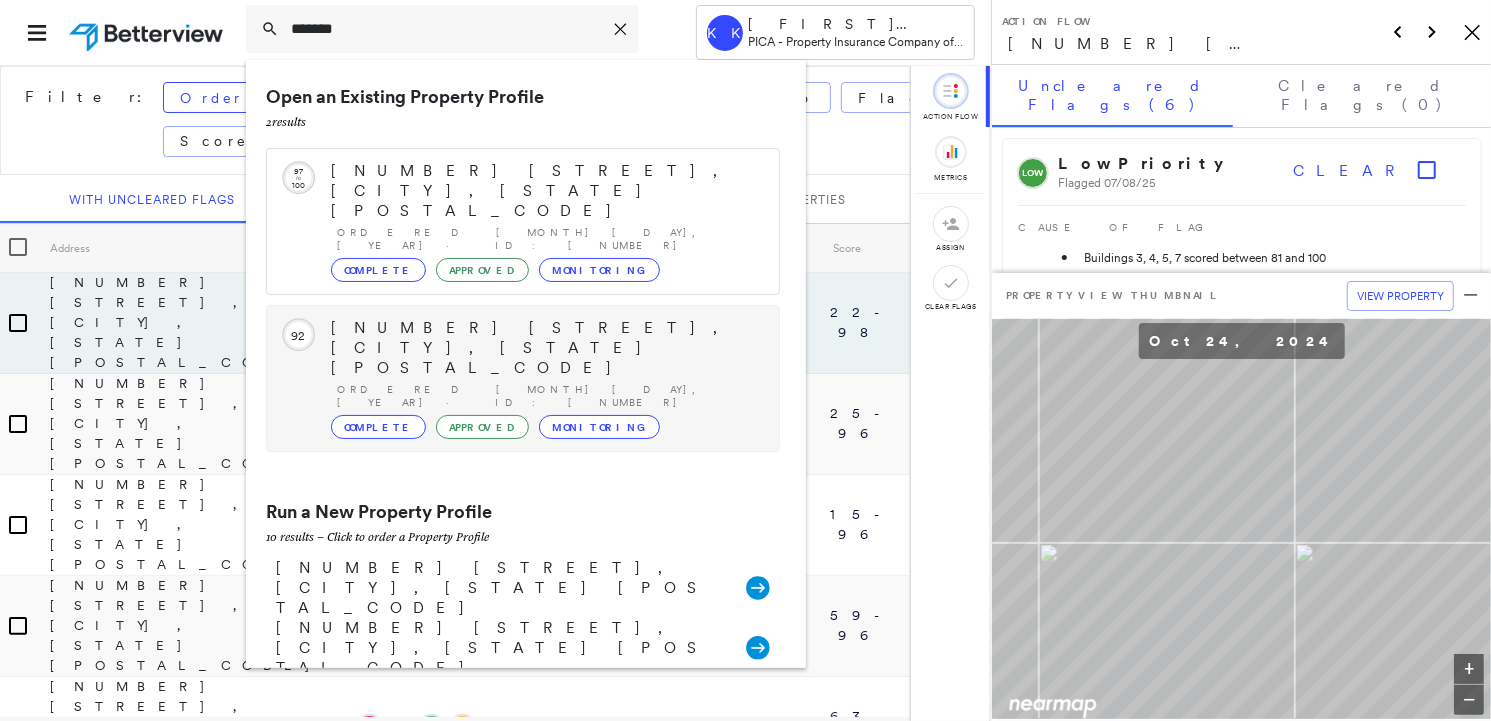 click on "[NUMBER] [STREET], [CITY], [STATE] [POSTAL_CODE]" at bounding box center [545, 348] 